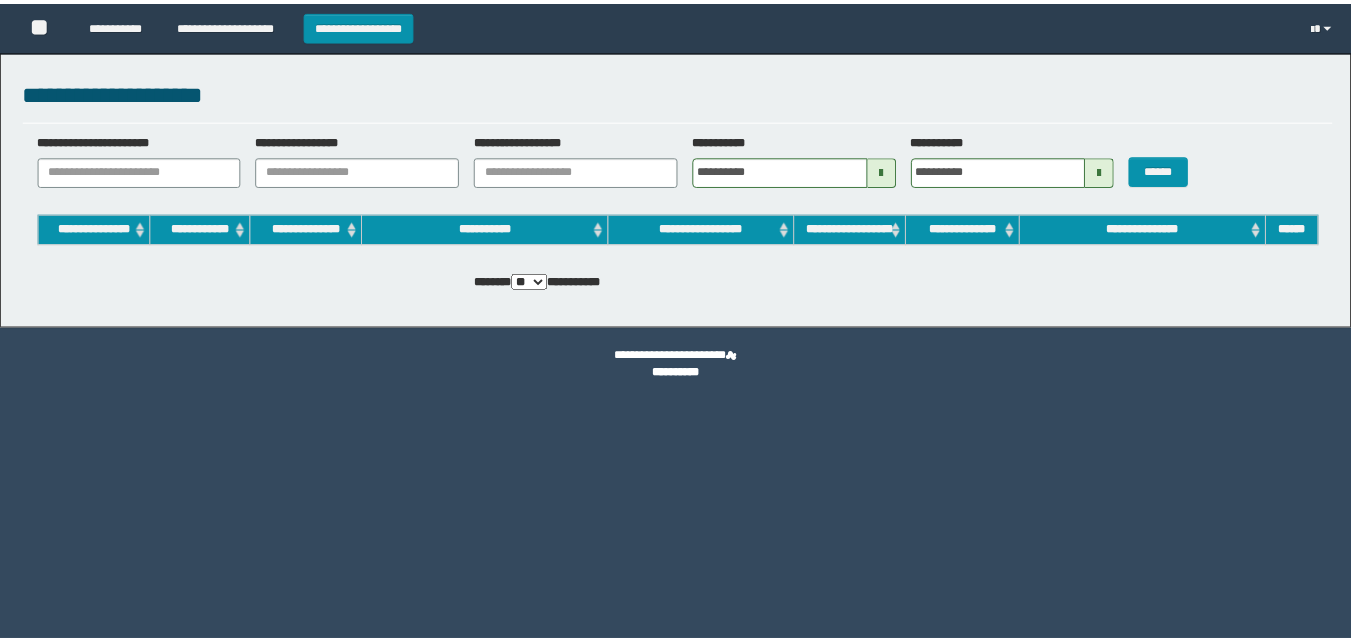 scroll, scrollTop: 0, scrollLeft: 0, axis: both 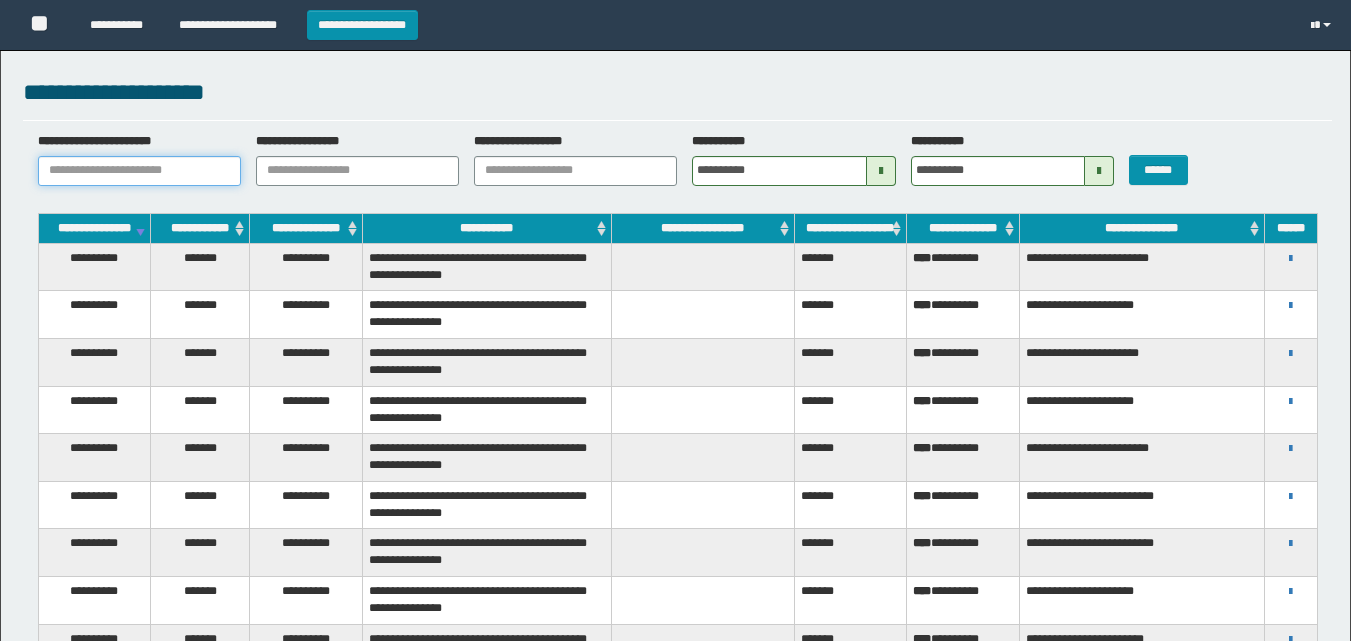 click on "**********" at bounding box center (139, 171) 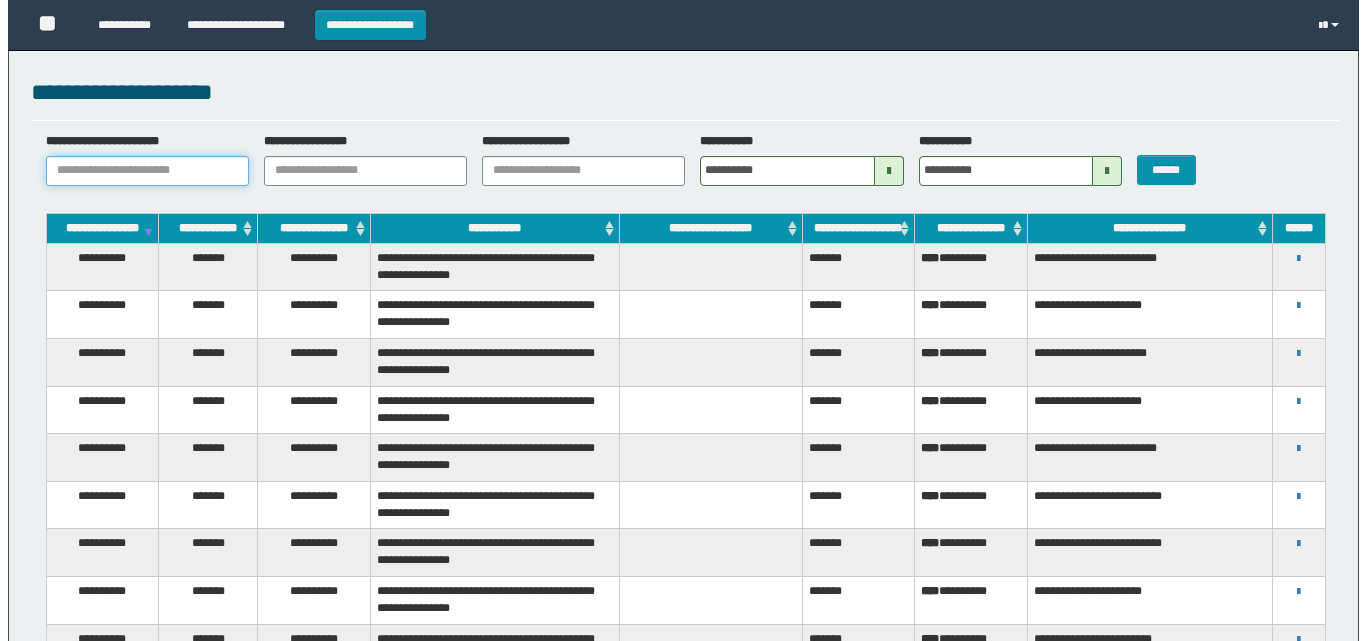 scroll, scrollTop: 0, scrollLeft: 0, axis: both 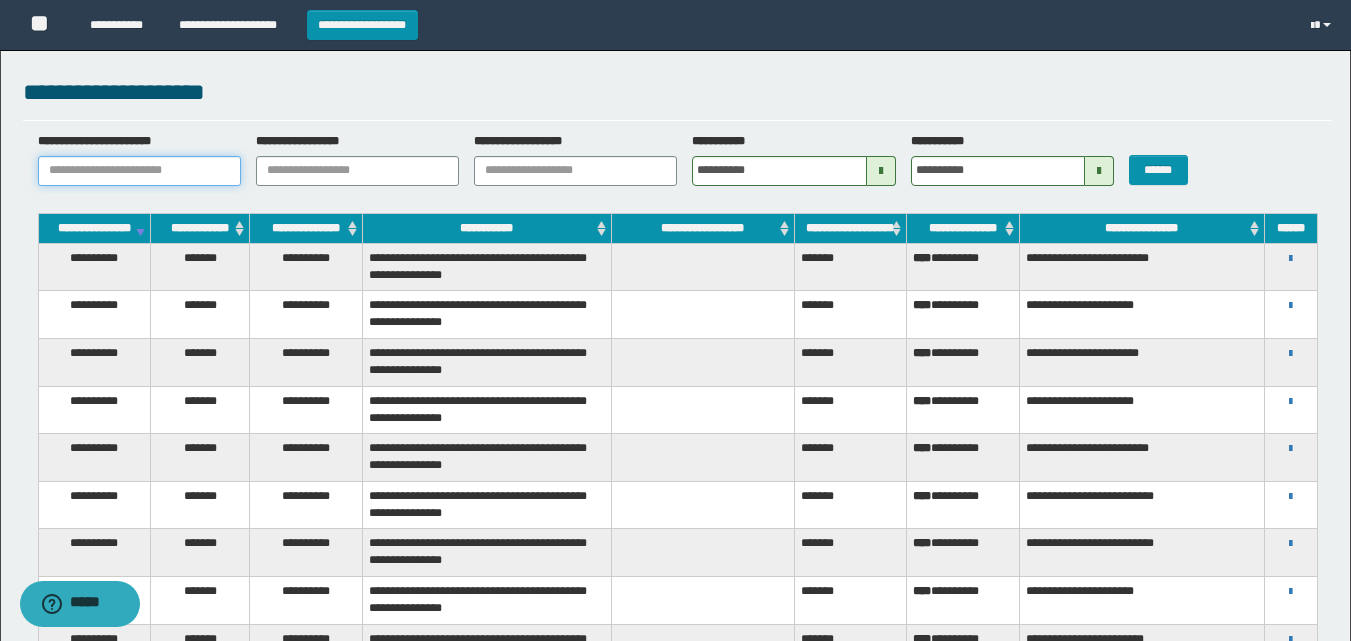 paste on "**********" 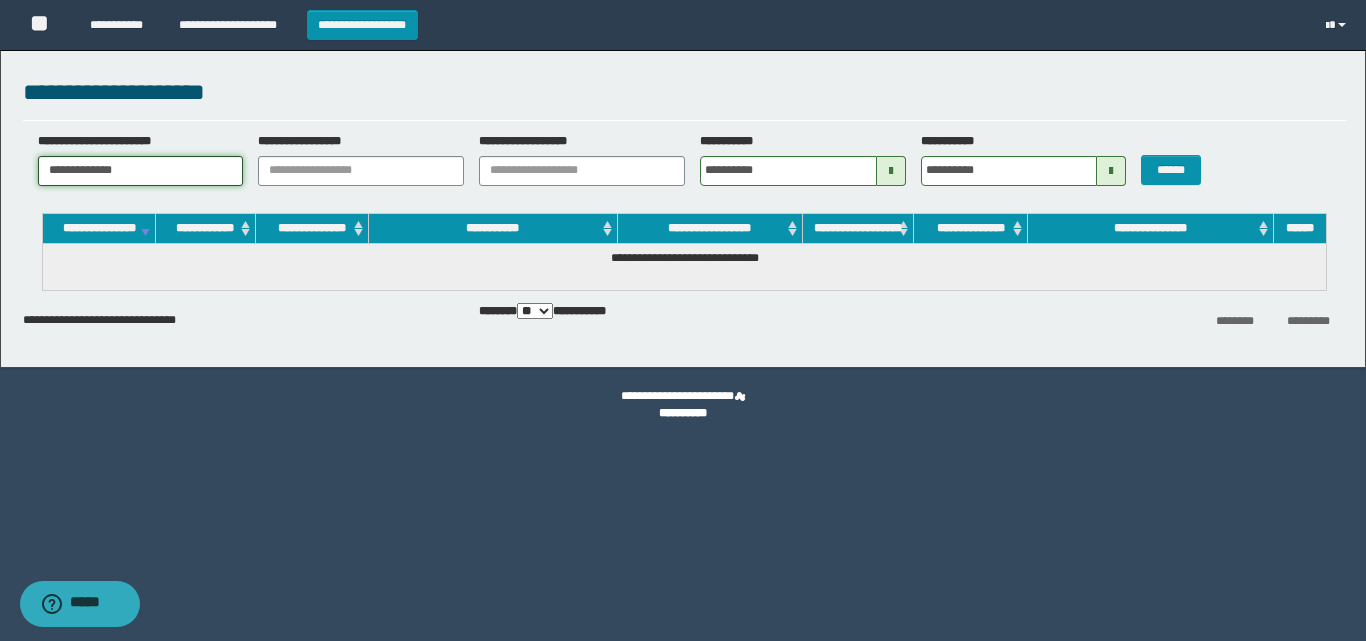 drag, startPoint x: 65, startPoint y: 165, endPoint x: 0, endPoint y: 143, distance: 68.622154 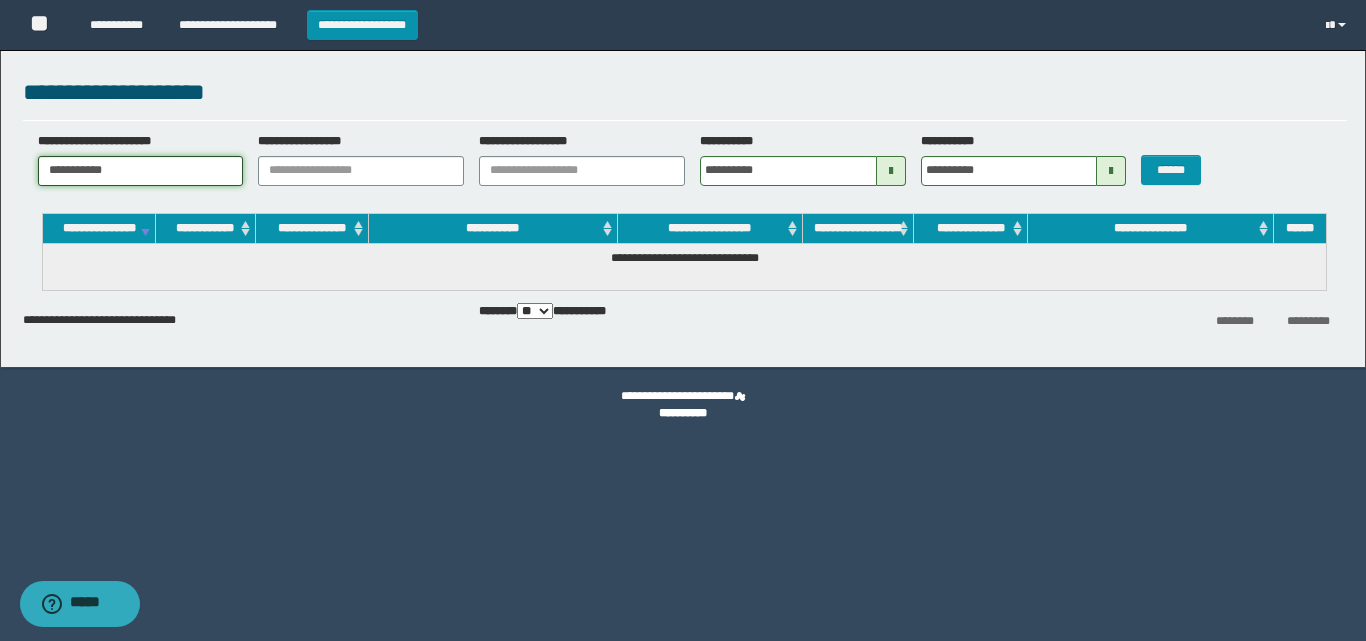 click on "**********" at bounding box center (141, 171) 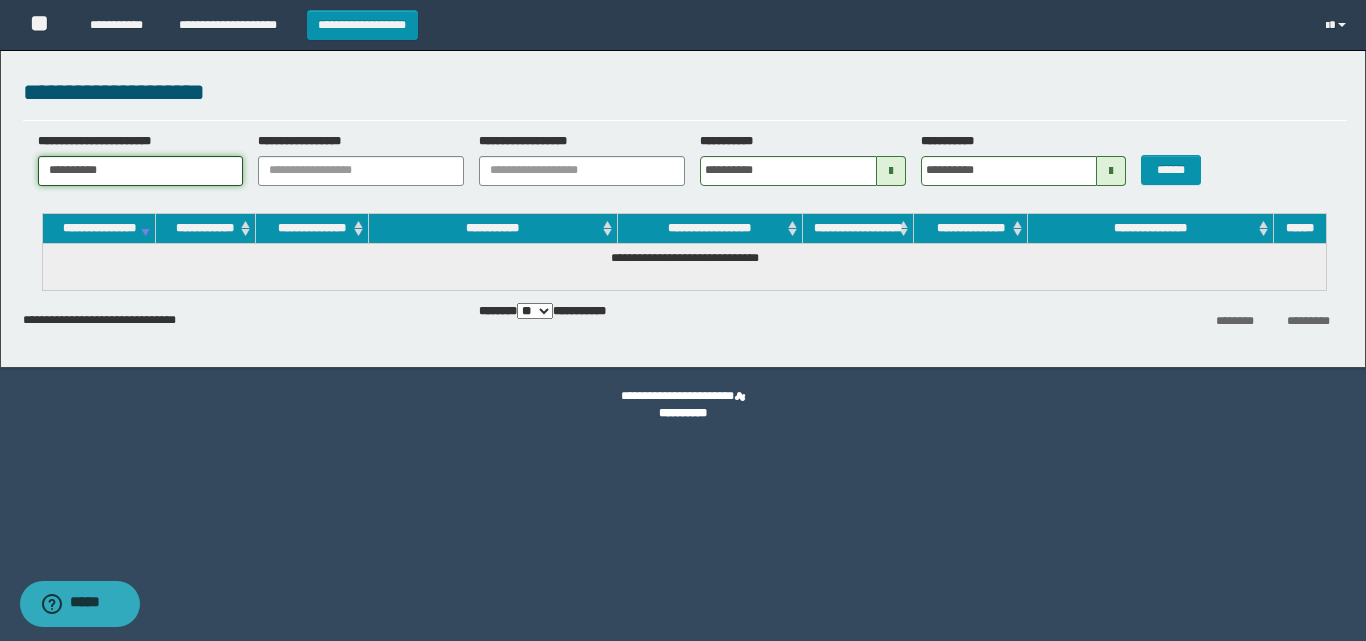 click on "**********" at bounding box center [141, 171] 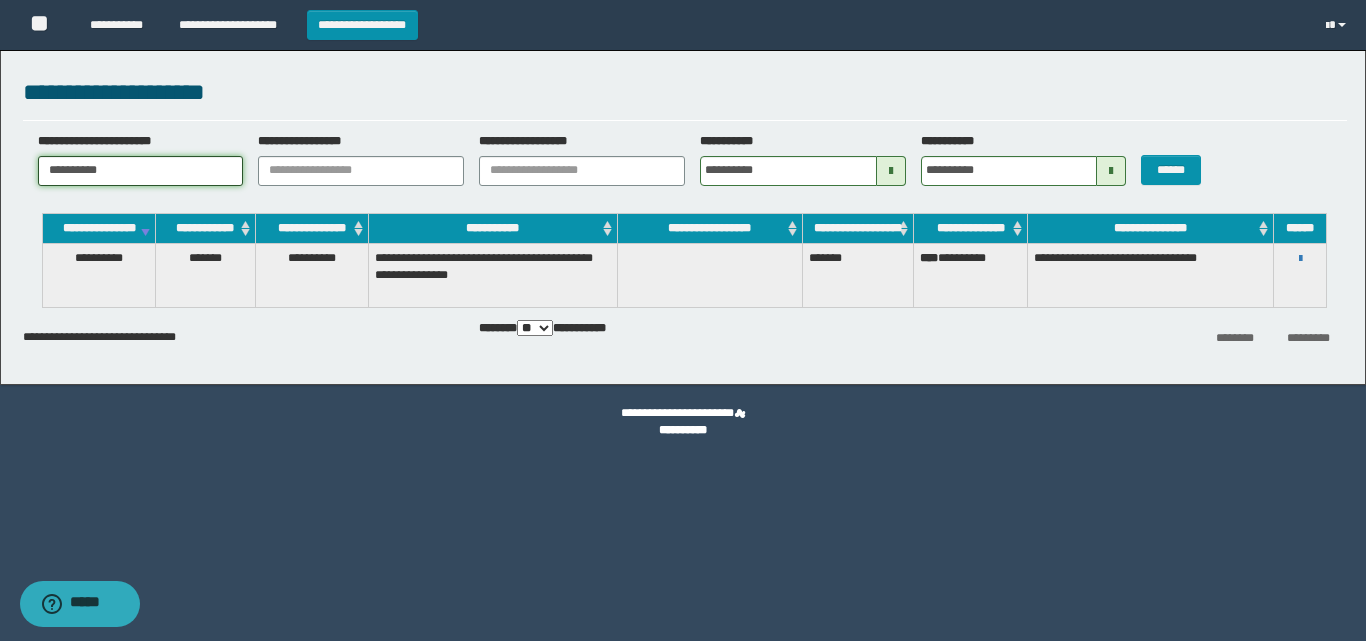 click on "**********" at bounding box center [141, 171] 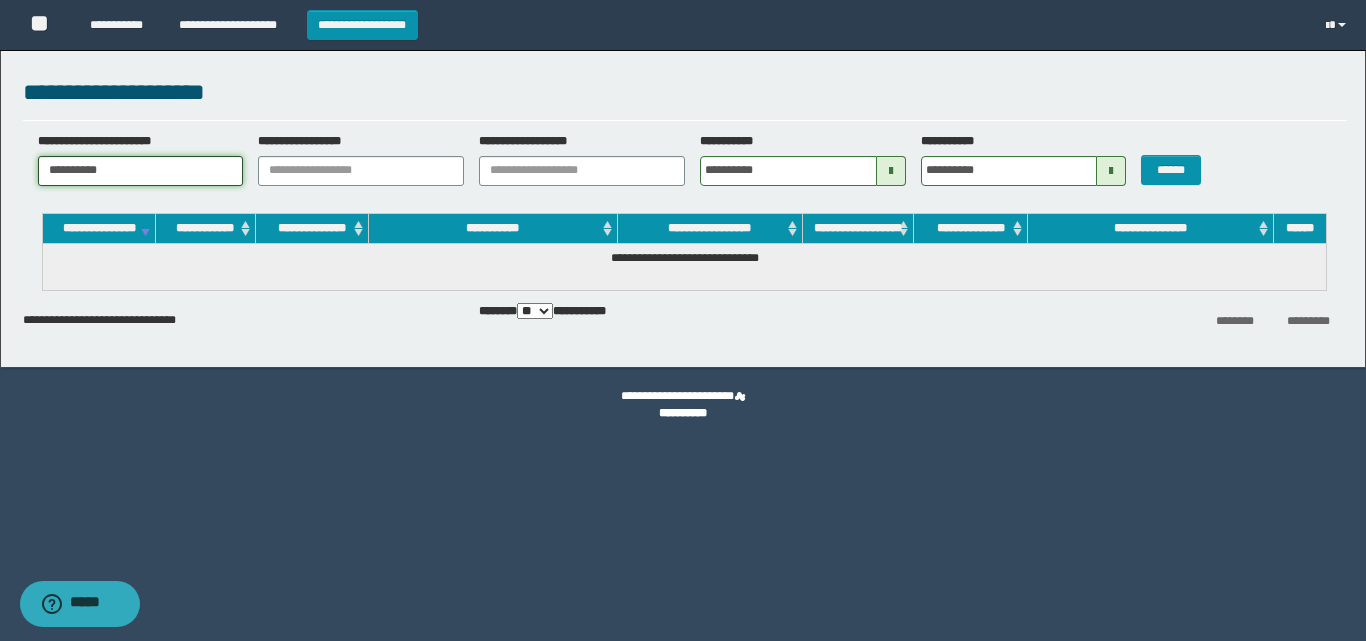 click on "**********" at bounding box center (141, 171) 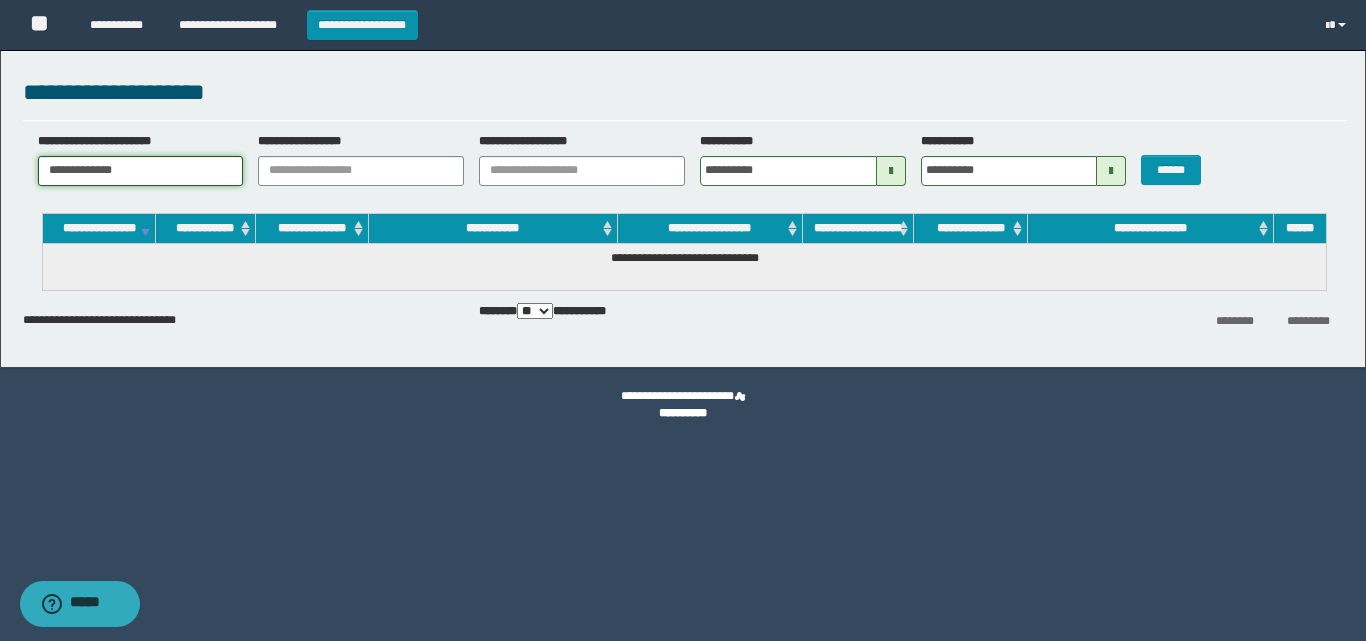 click on "**********" at bounding box center [141, 171] 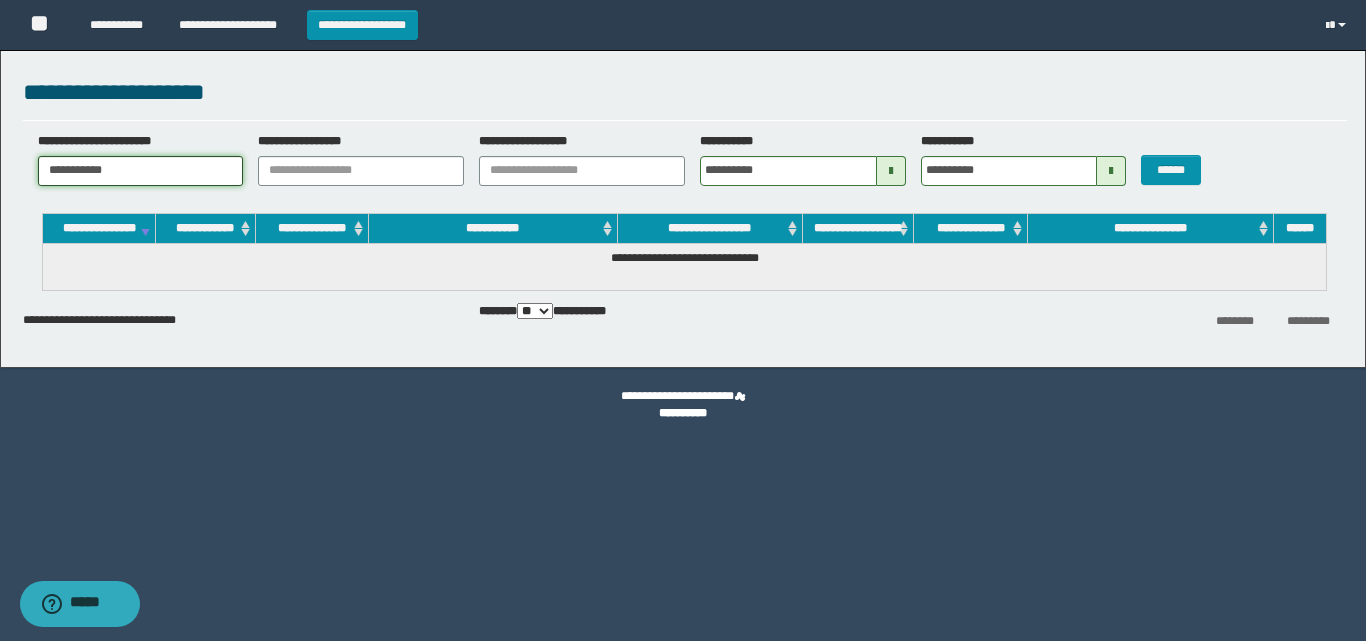 click on "**********" at bounding box center [141, 171] 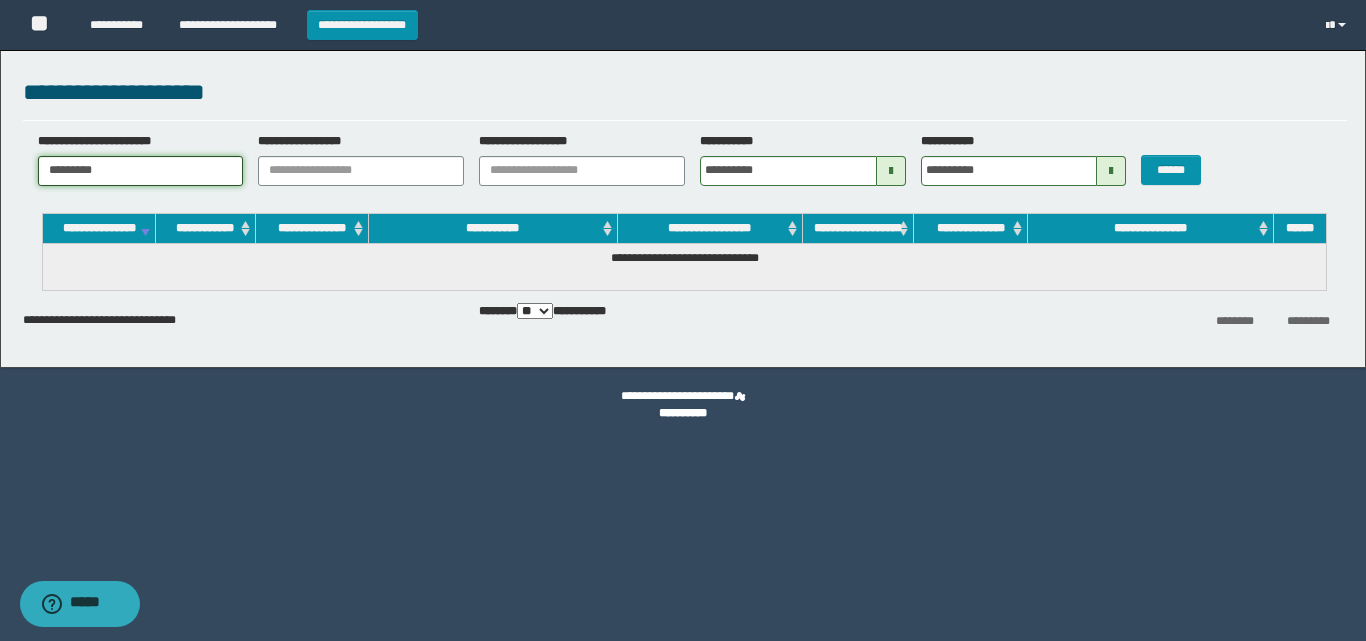 click on "********" at bounding box center [141, 171] 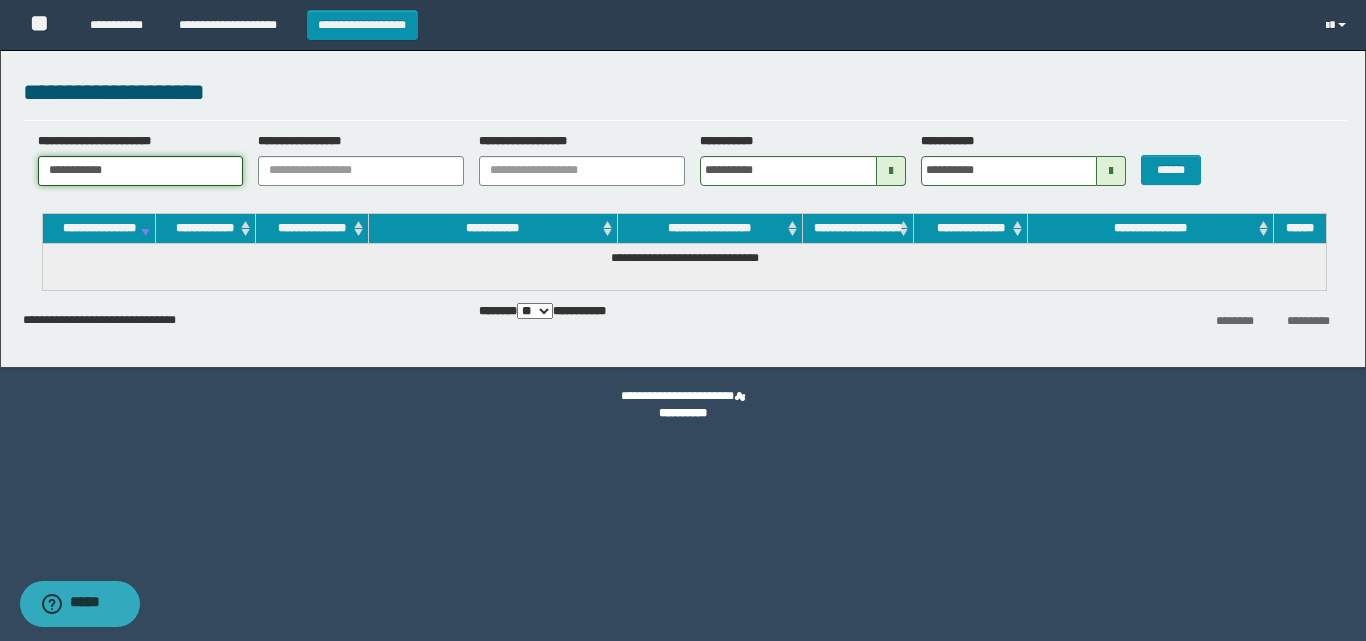 click on "**********" at bounding box center [141, 171] 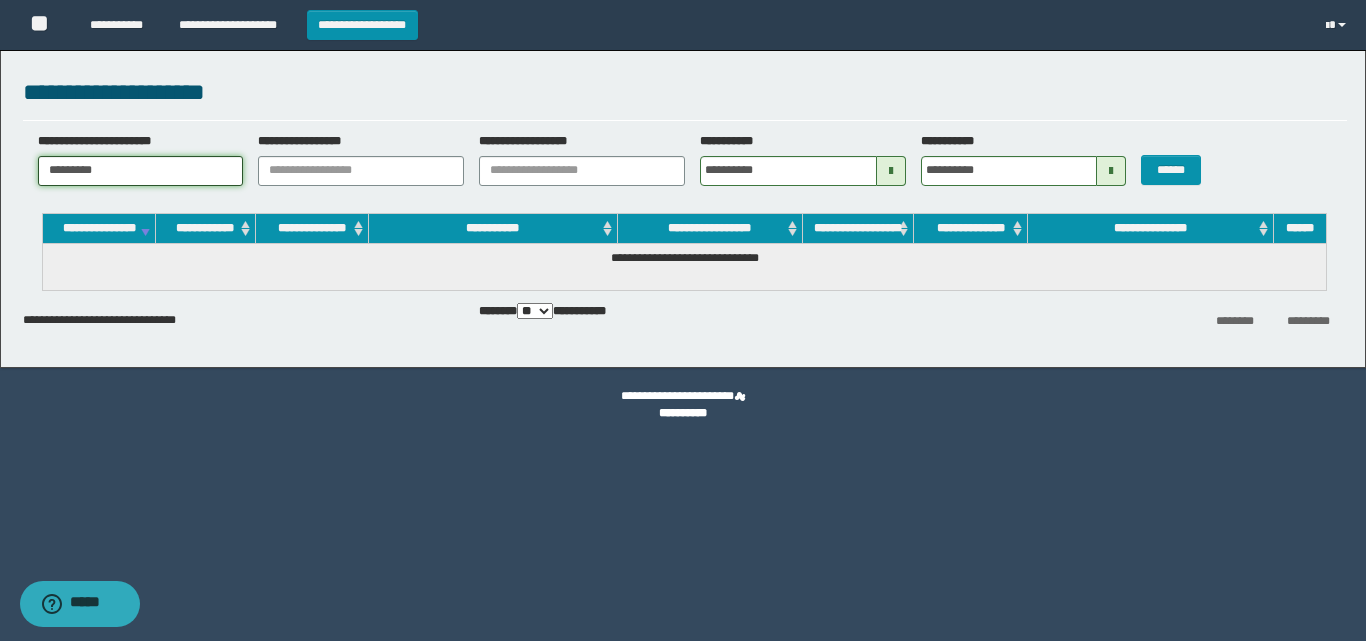 drag, startPoint x: 185, startPoint y: 163, endPoint x: 0, endPoint y: 140, distance: 186.42424 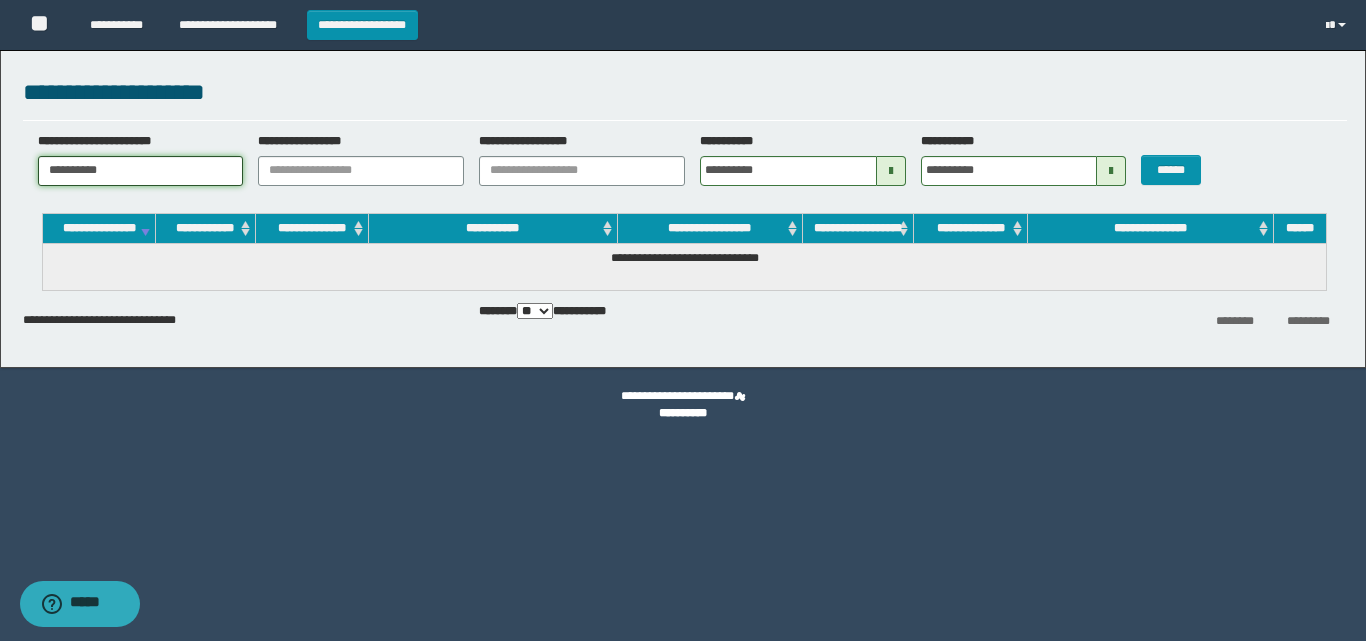 click on "**********" at bounding box center [141, 171] 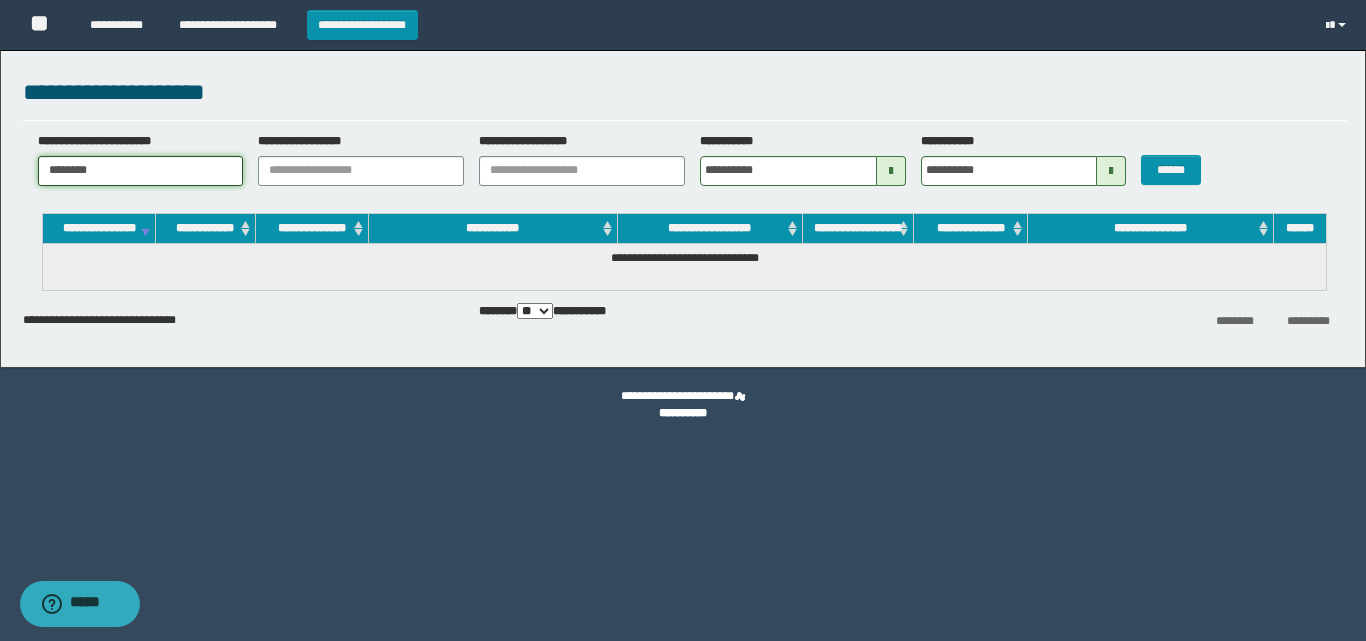 drag, startPoint x: 118, startPoint y: 169, endPoint x: 0, endPoint y: 144, distance: 120.61923 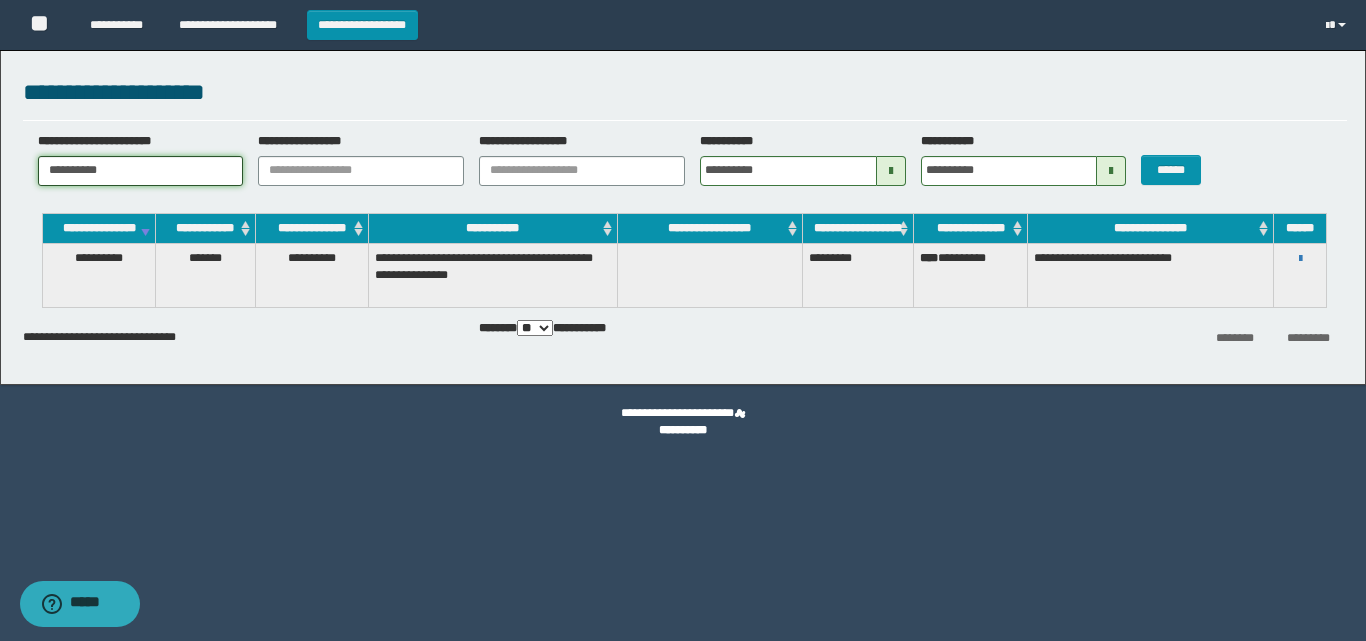 drag, startPoint x: 129, startPoint y: 177, endPoint x: 0, endPoint y: 145, distance: 132.90974 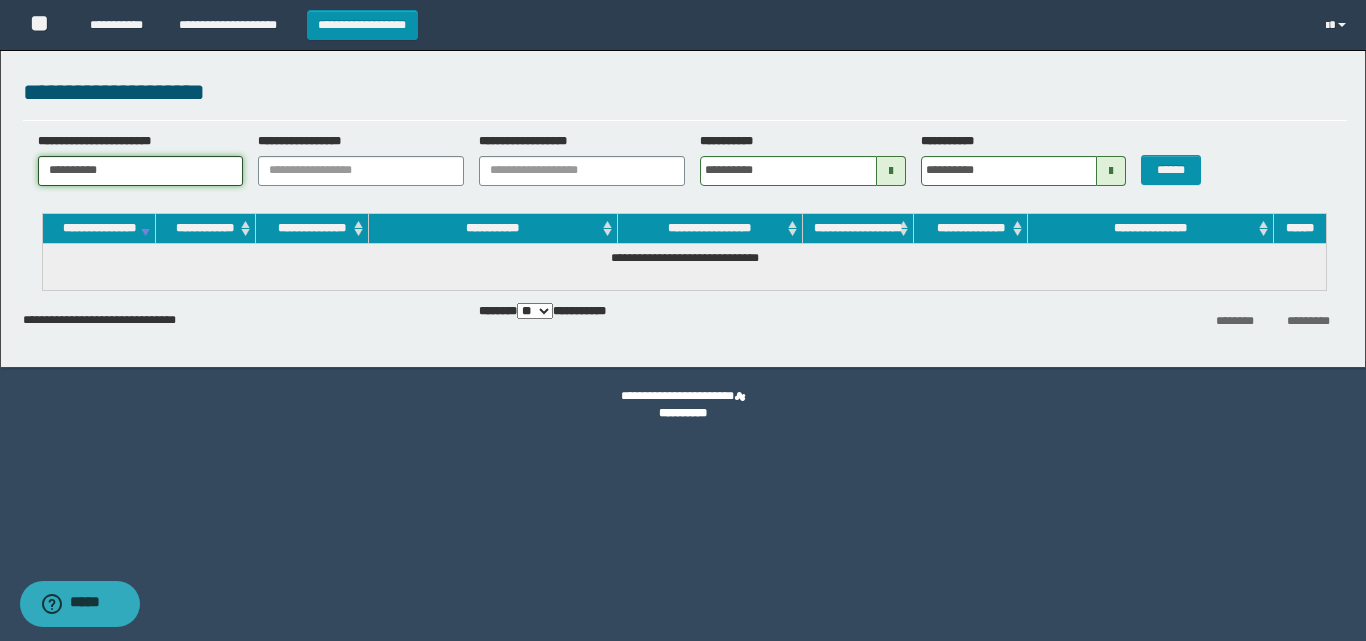click on "**********" at bounding box center (683, 204) 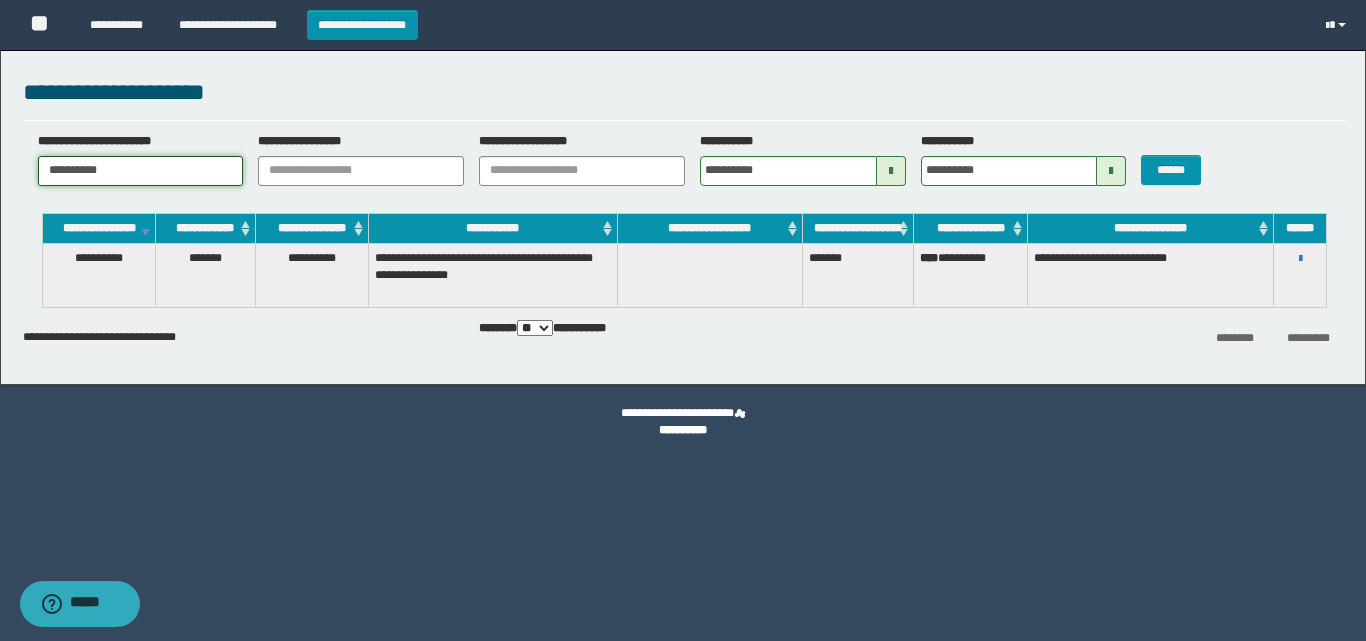 click on "**********" at bounding box center (141, 171) 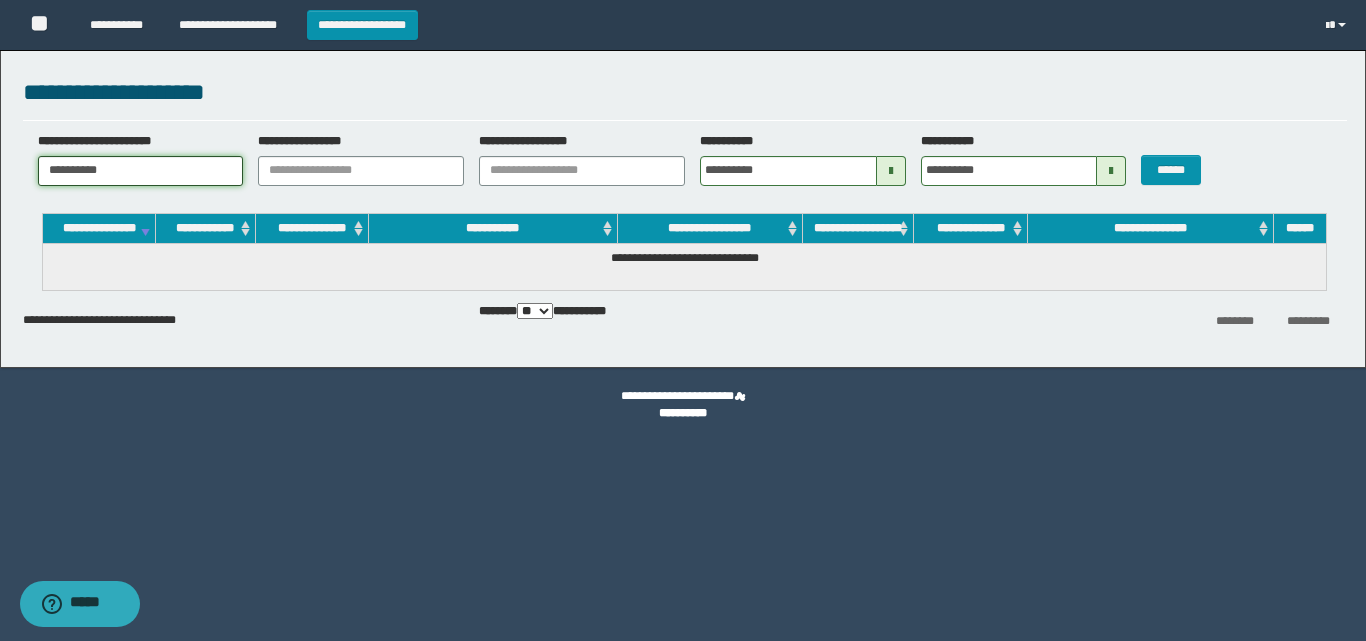 click on "**********" at bounding box center (141, 171) 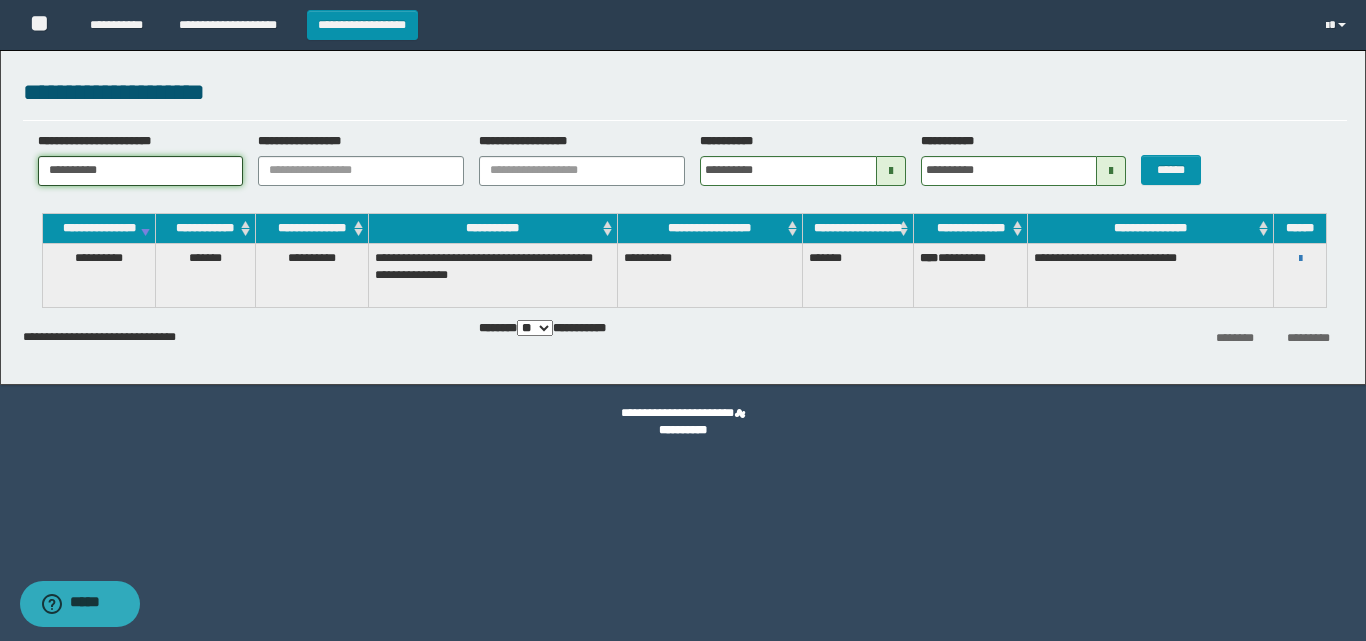 drag, startPoint x: 158, startPoint y: 173, endPoint x: 0, endPoint y: 130, distance: 163.74675 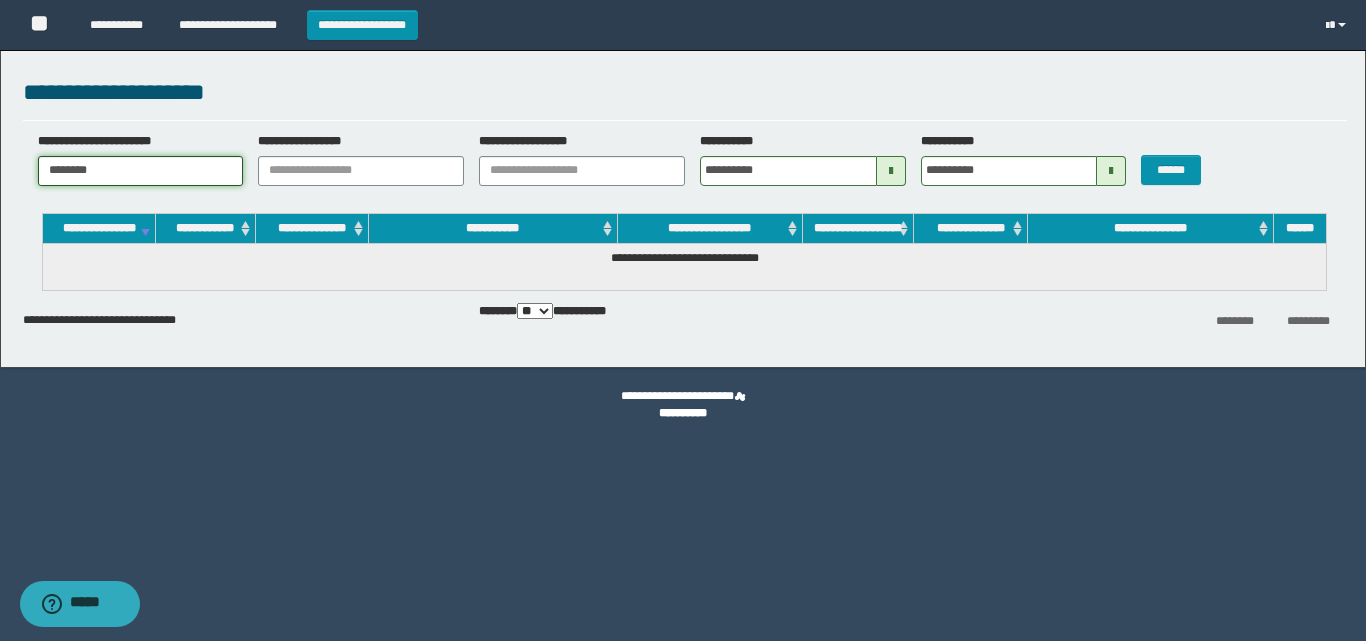 drag, startPoint x: 105, startPoint y: 178, endPoint x: 0, endPoint y: 173, distance: 105.11898 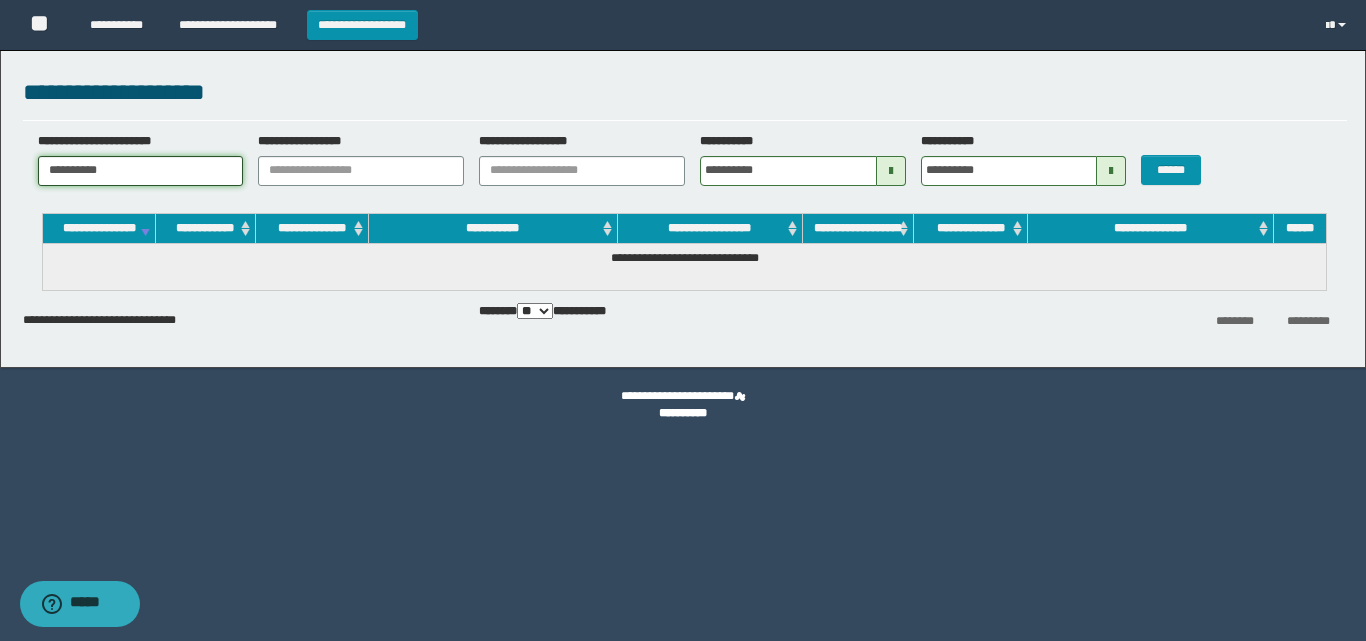 click on "**********" at bounding box center [141, 171] 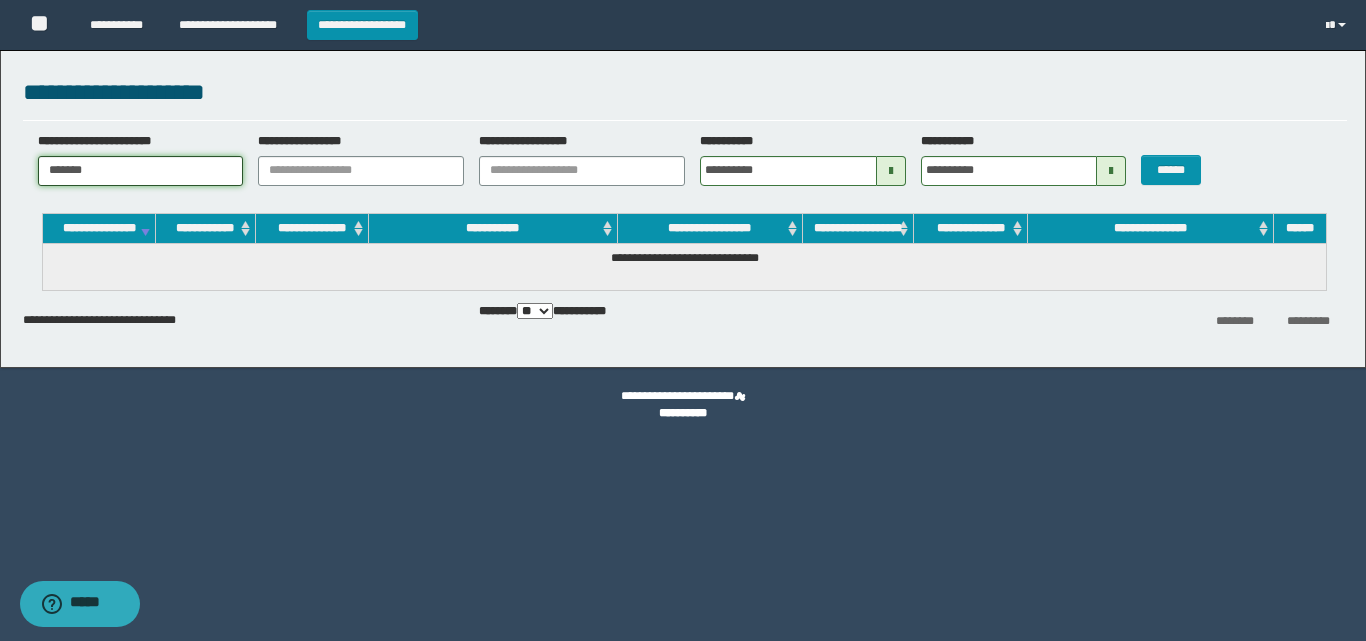 click on "*******" at bounding box center [141, 171] 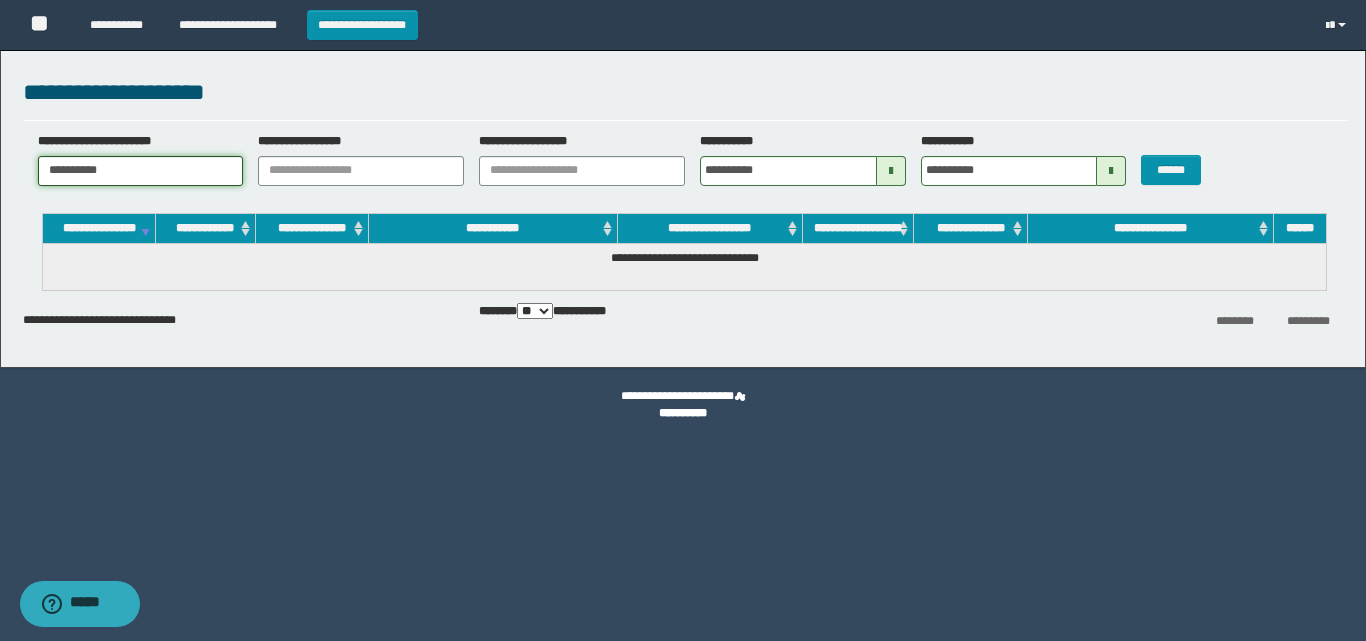 click on "**********" at bounding box center [141, 171] 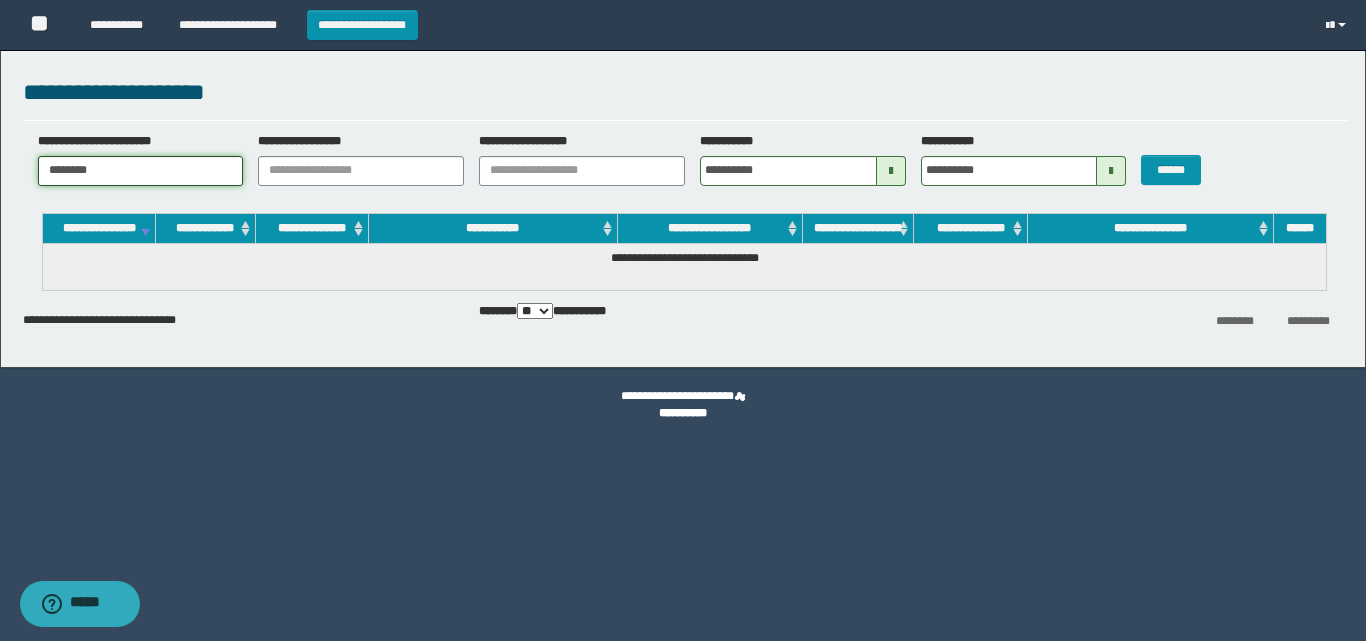 click on "********" at bounding box center [141, 171] 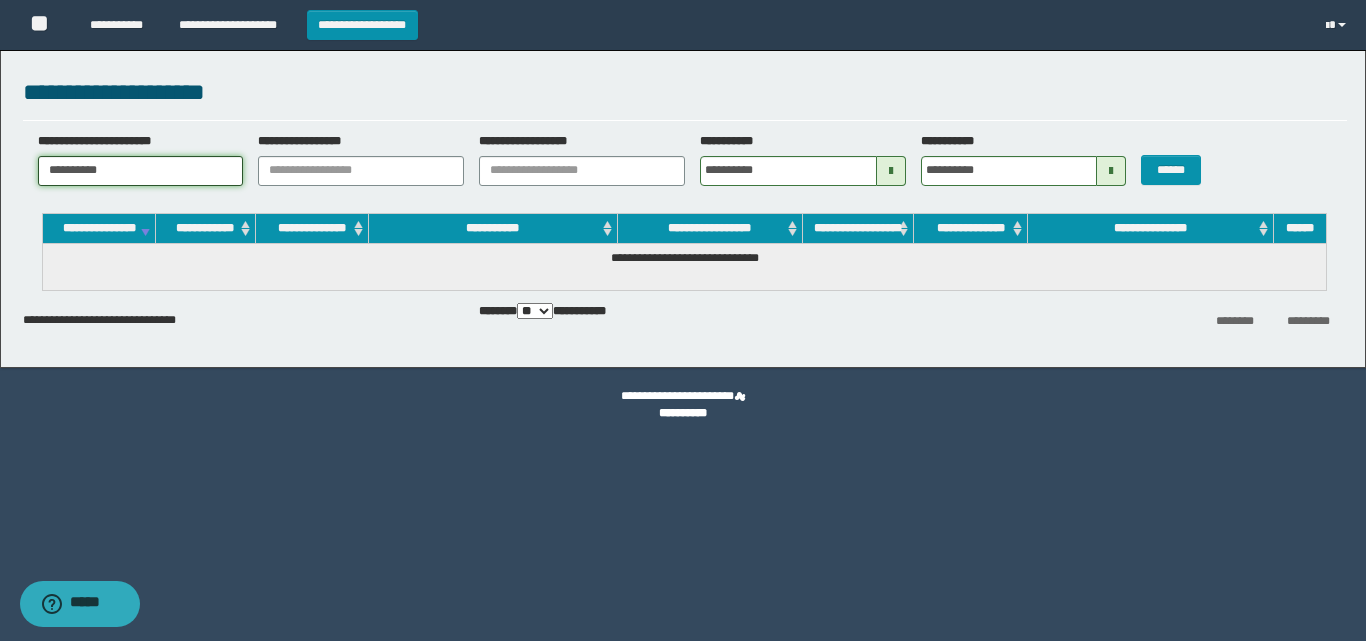 type on "**********" 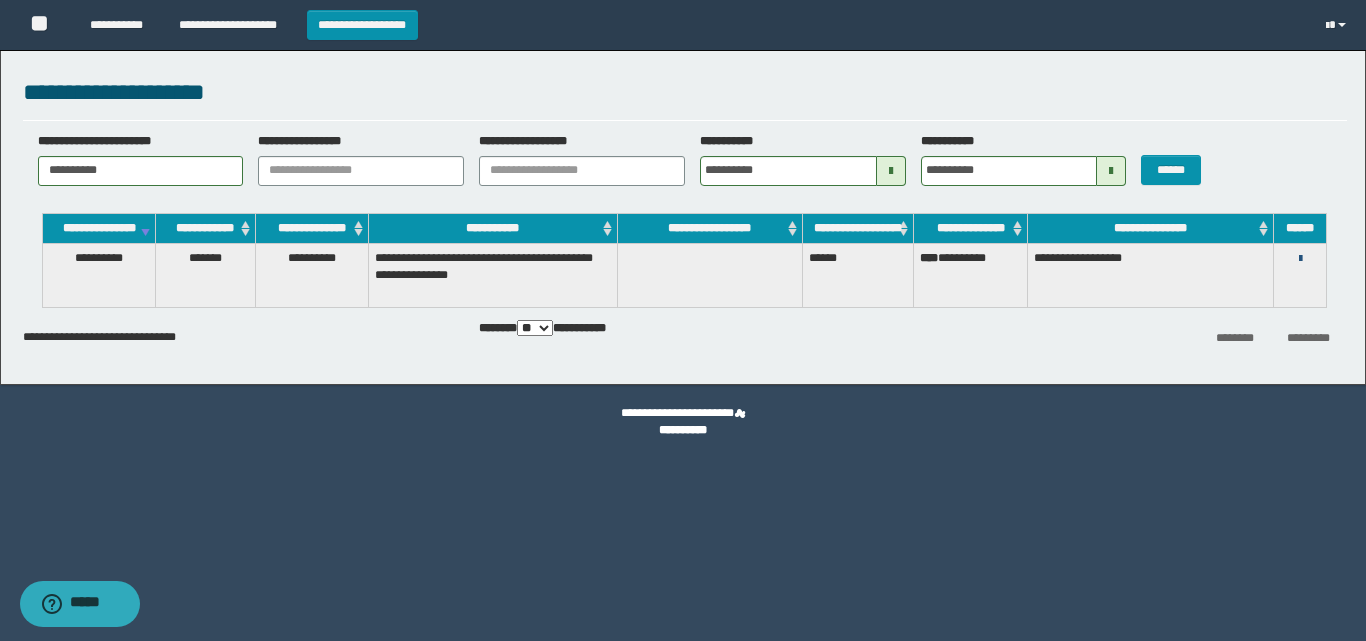 click at bounding box center [1300, 259] 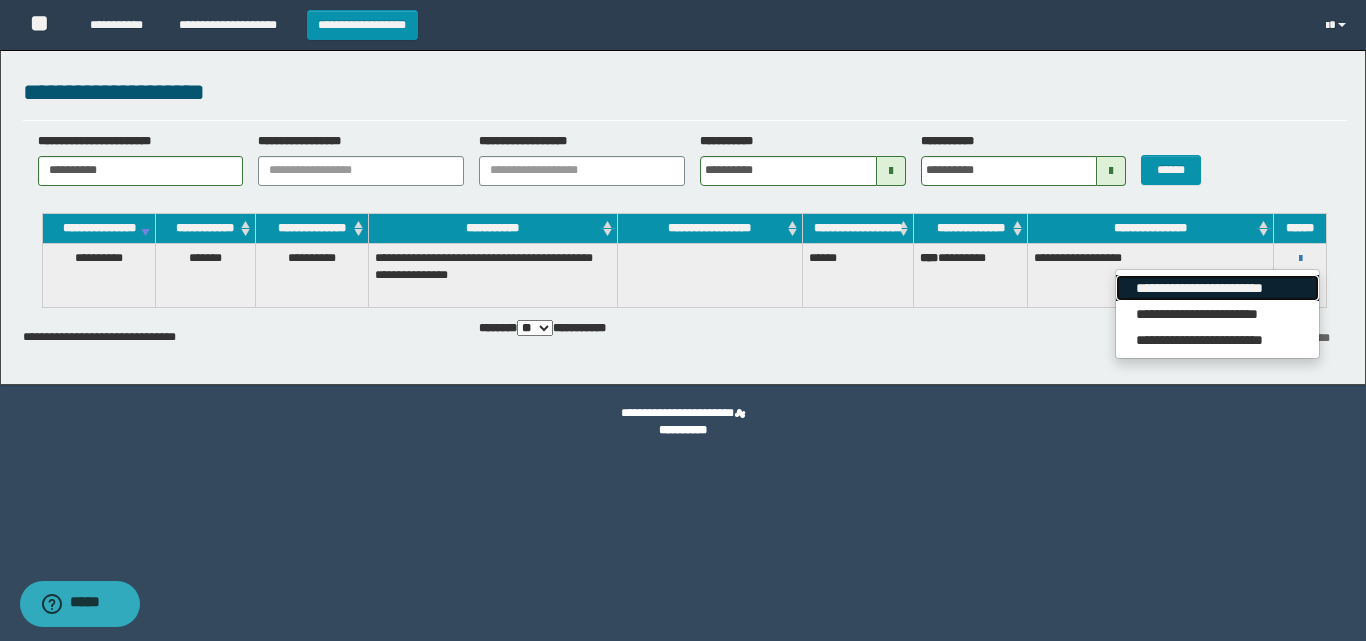 click on "**********" at bounding box center [1217, 288] 